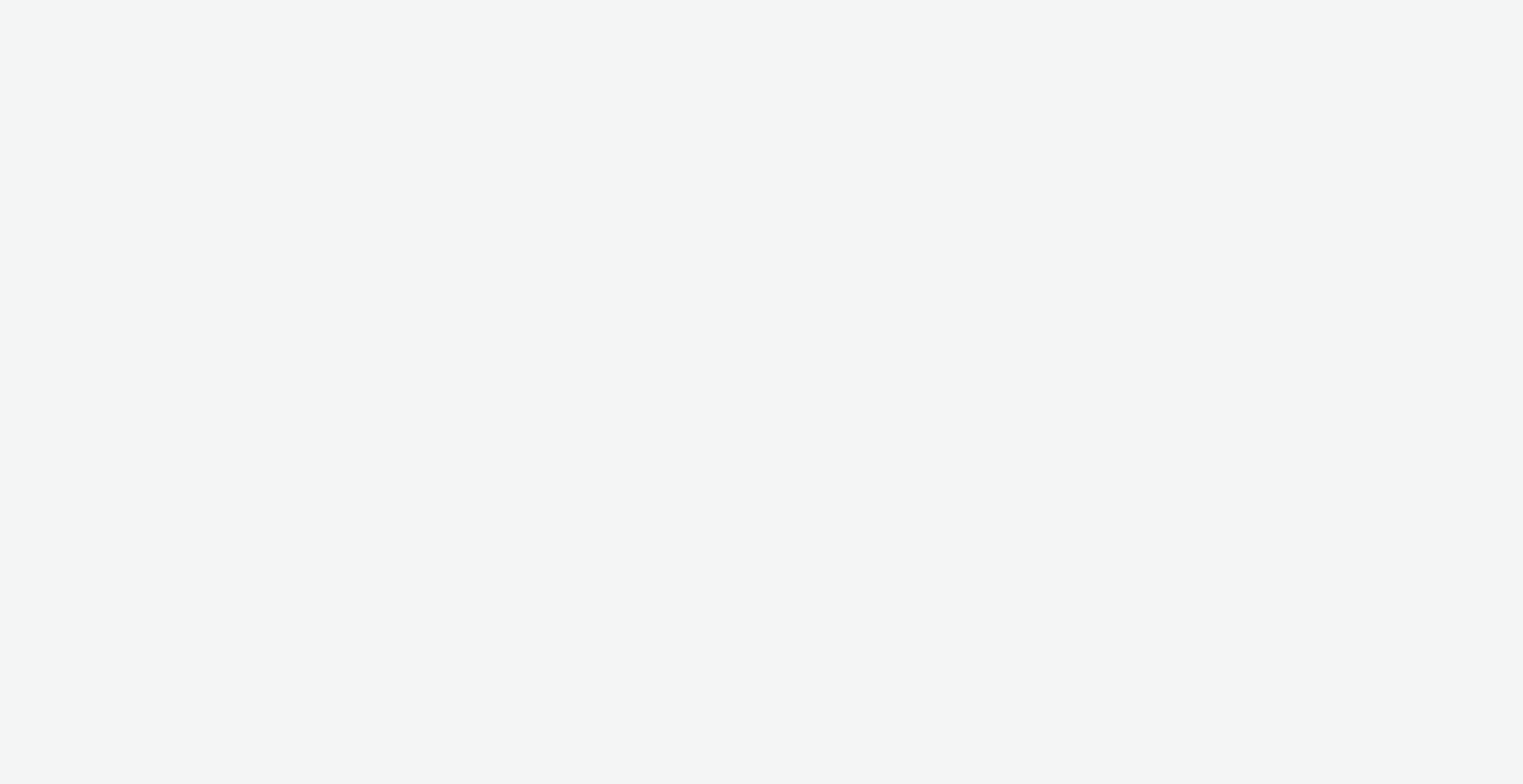 scroll, scrollTop: 0, scrollLeft: 0, axis: both 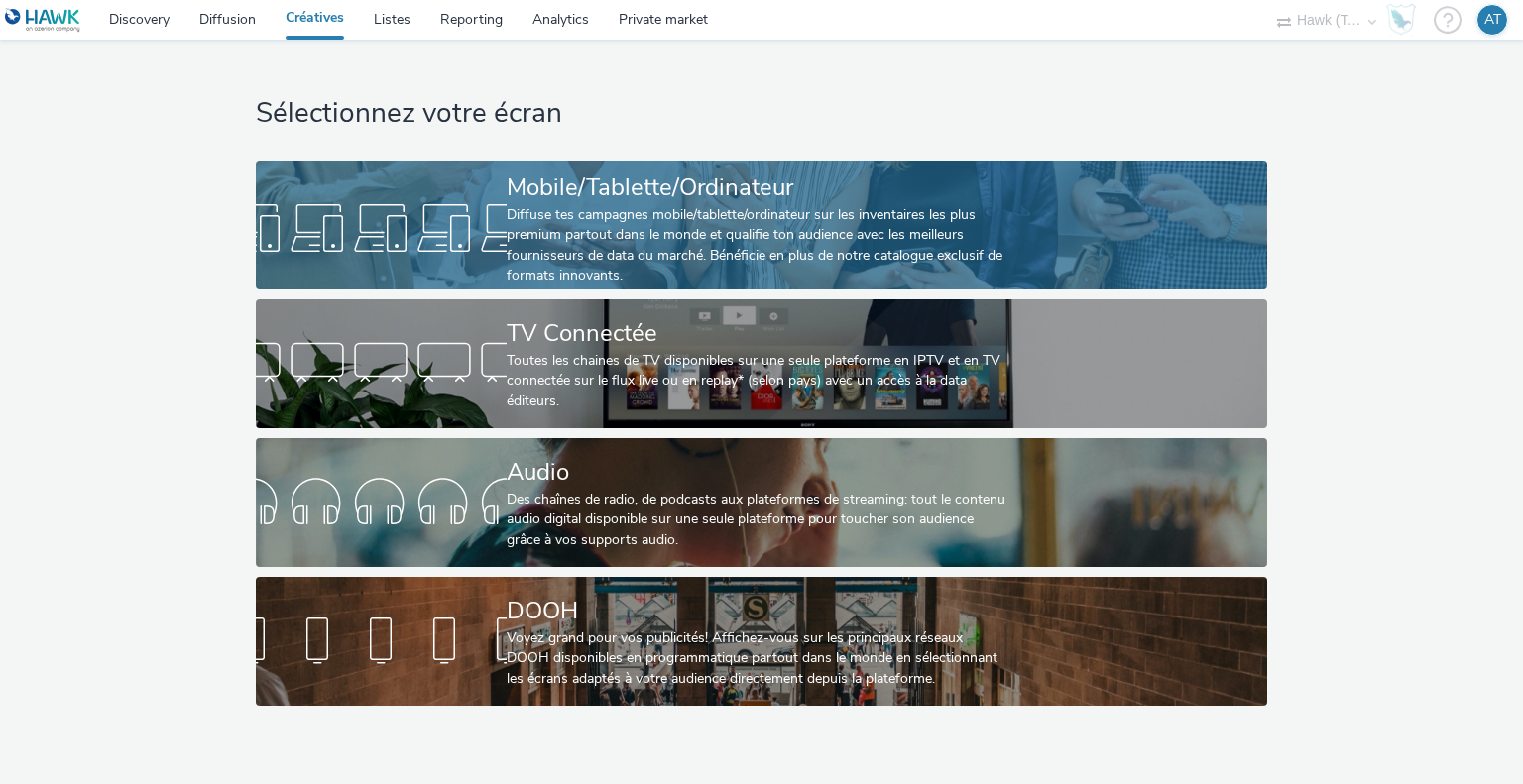 click on "Diffuse tes campagnes mobile/tablette/ordinateur sur les inventaires les plus premium partout dans le monde et qualifie ton audience avec les meilleurs fournisseurs de data du marché. Bénéficie en plus de notre catalogue exclusif de formats innovants." at bounding box center [758, 246] 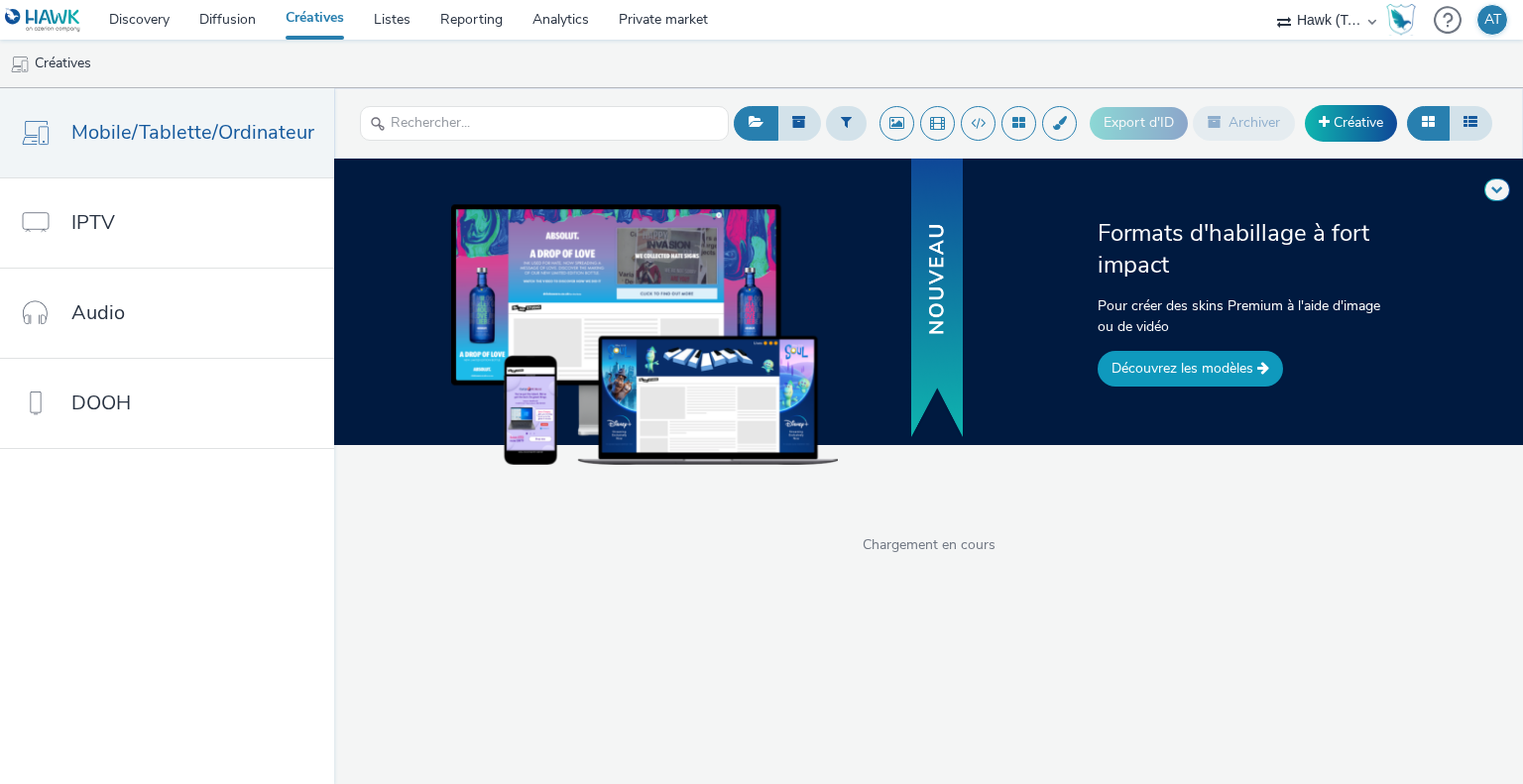 click on "Découvrez les modèles" at bounding box center [1190, 369] 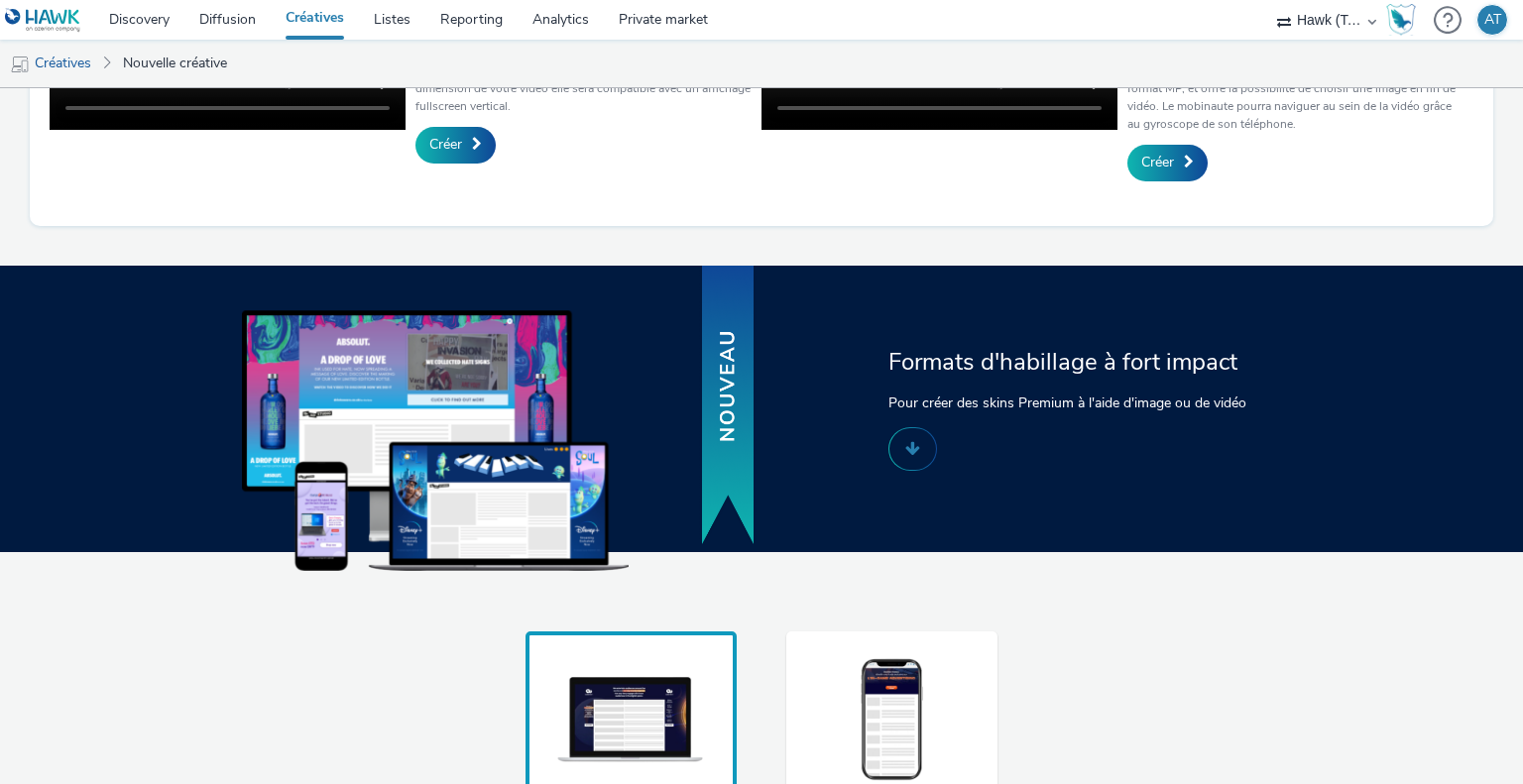 scroll, scrollTop: 1321, scrollLeft: 0, axis: vertical 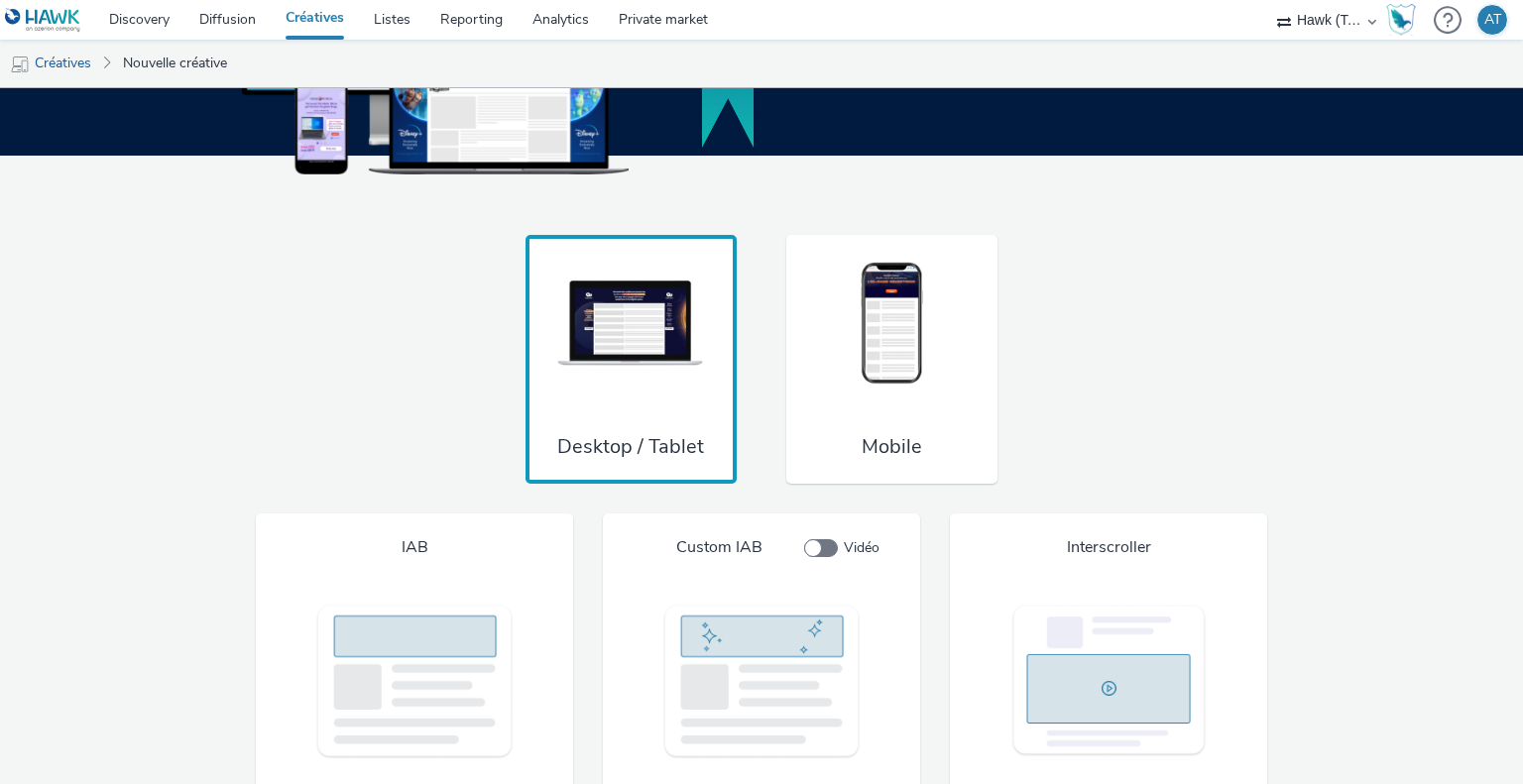 click at bounding box center [892, 324] 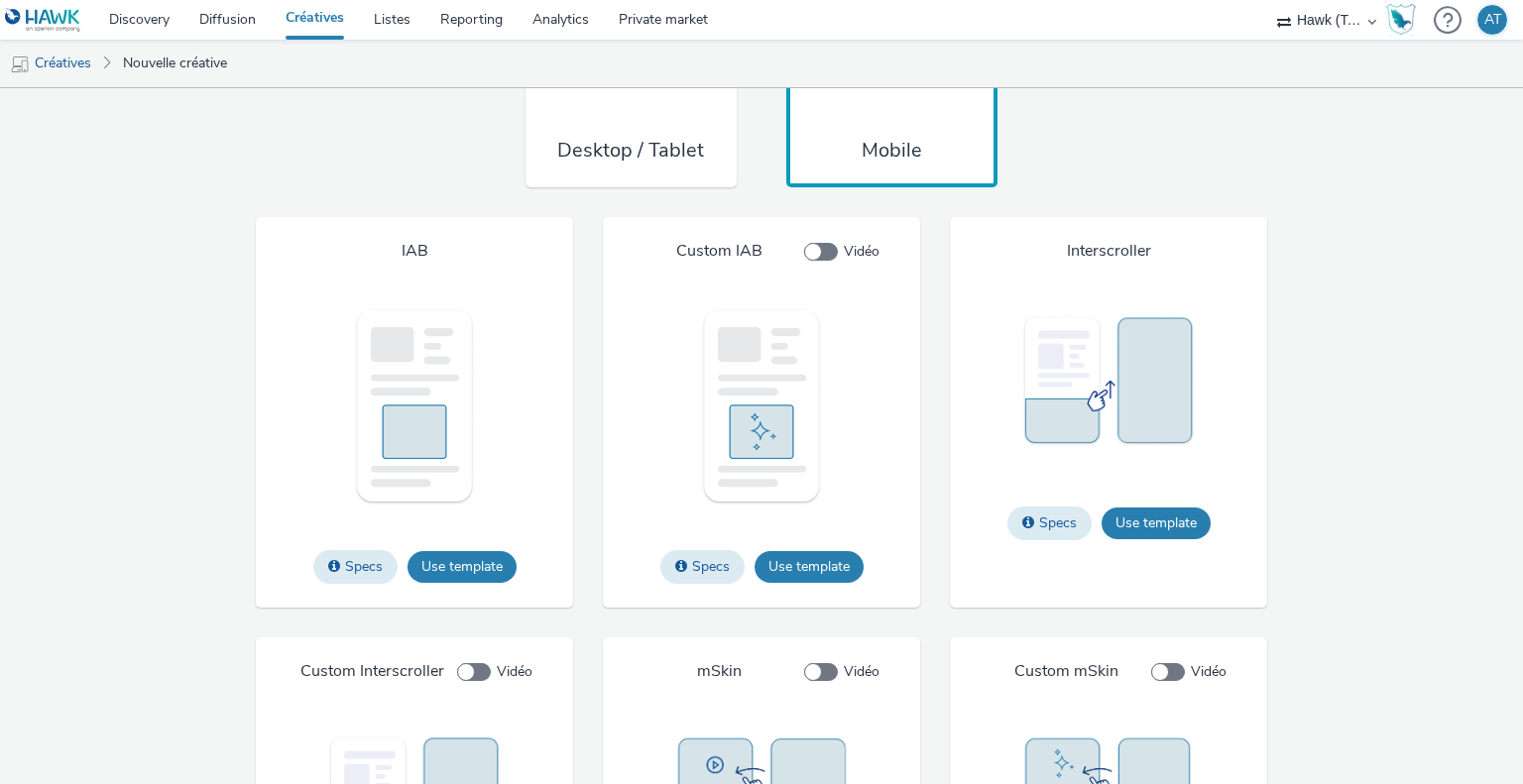 scroll, scrollTop: 1619, scrollLeft: 0, axis: vertical 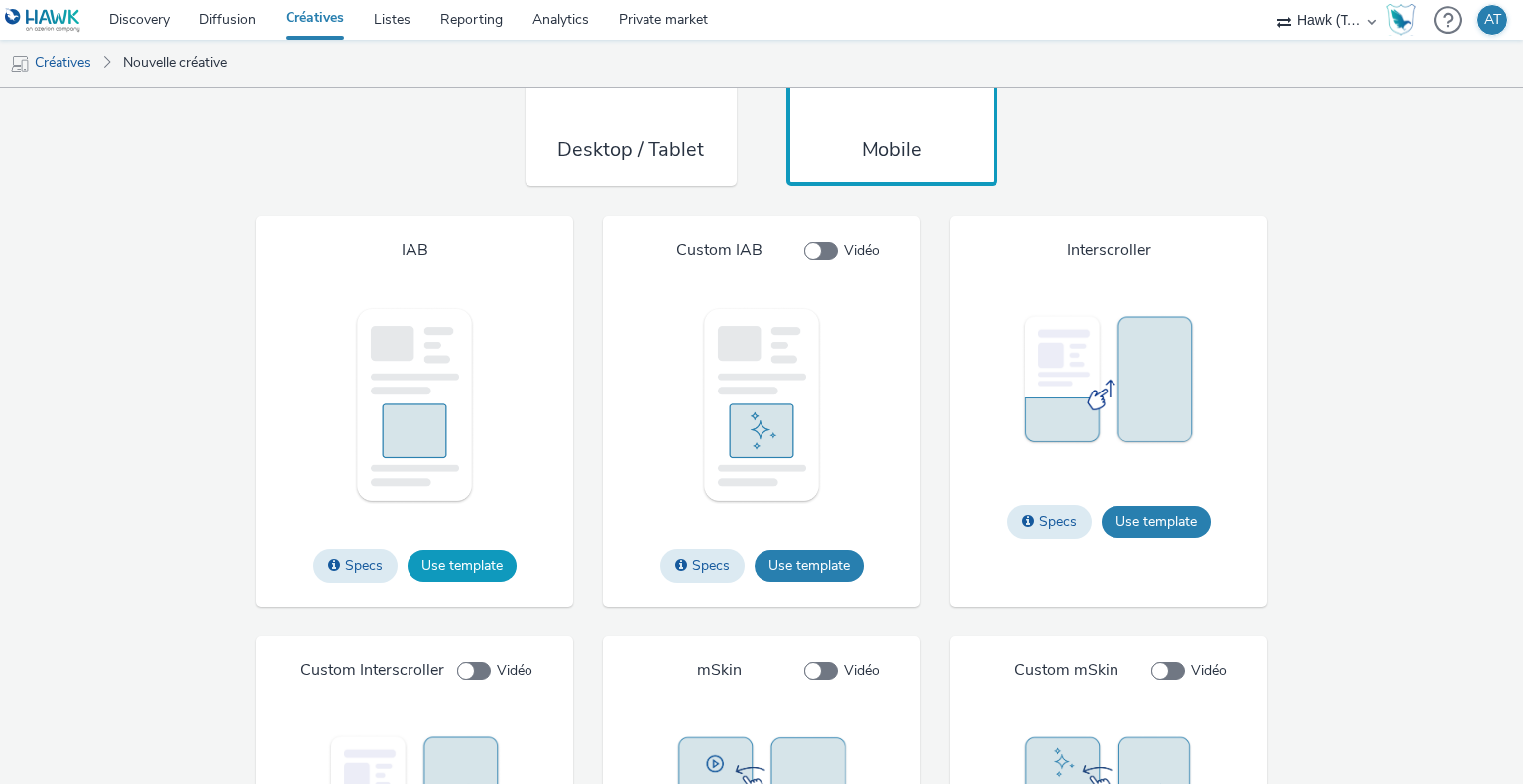click on "Use template" at bounding box center [462, 566] 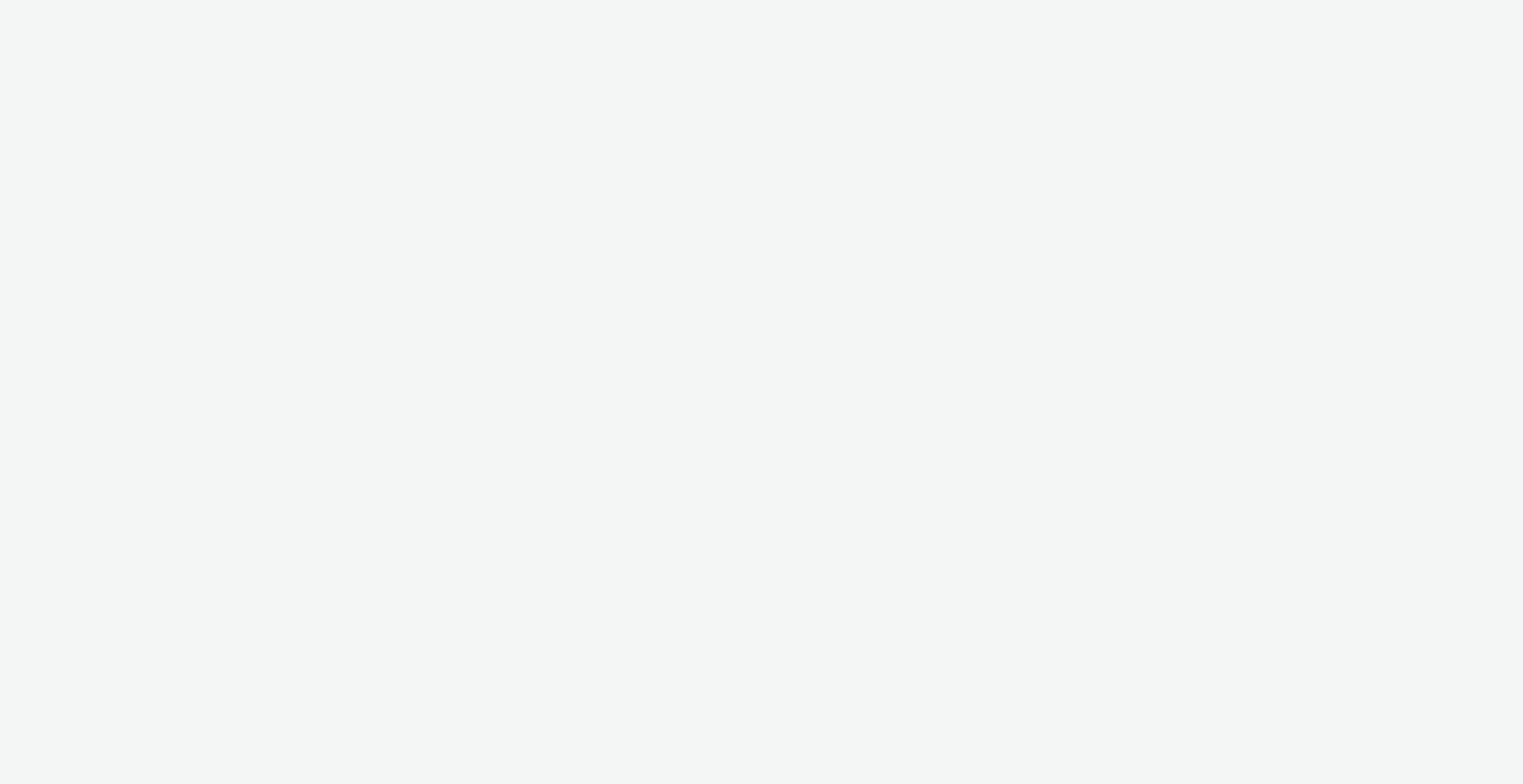scroll, scrollTop: 0, scrollLeft: 0, axis: both 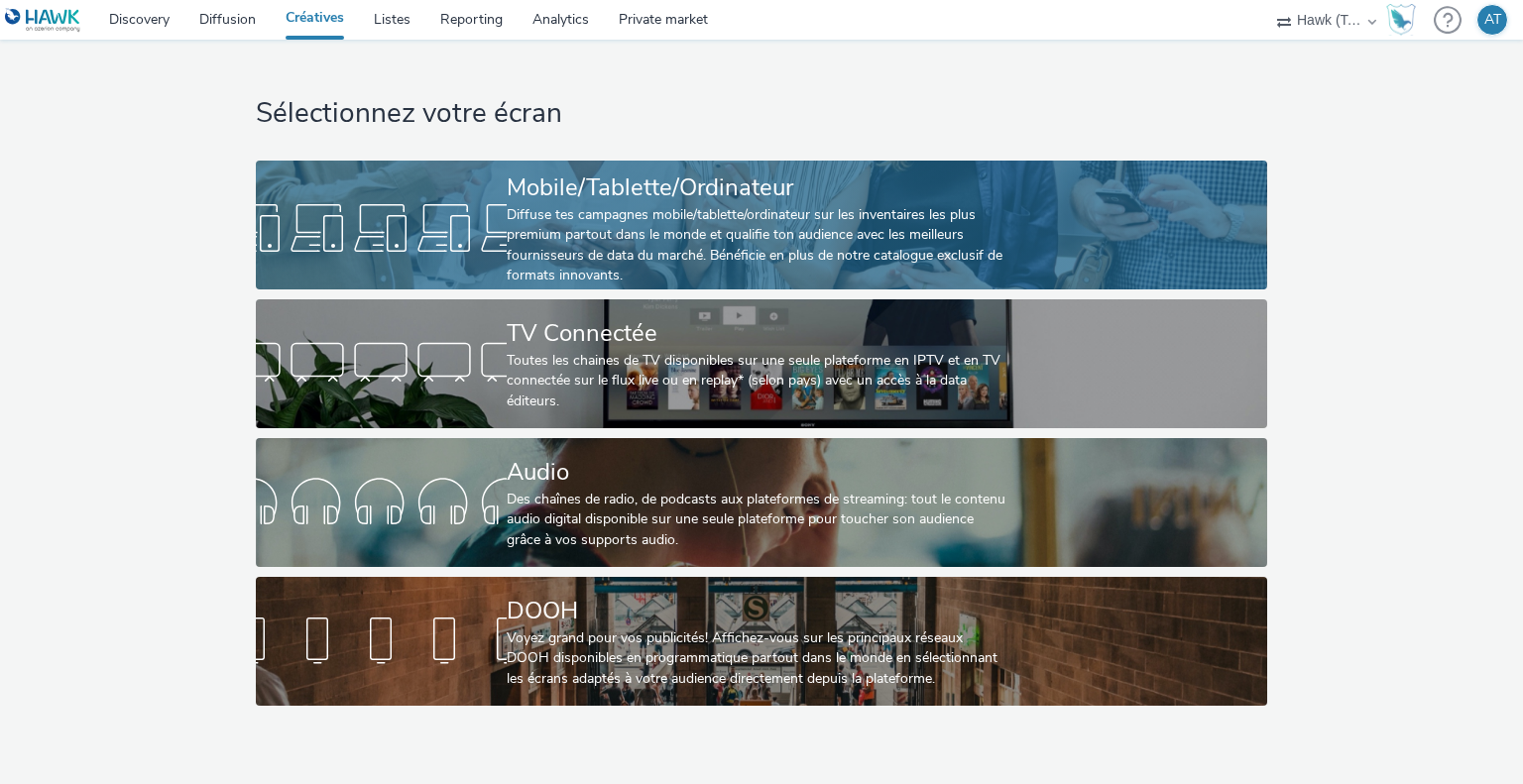 click on "Diffuse tes campagnes mobile/tablette/ordinateur sur les inventaires les plus premium partout dans le monde et qualifie ton audience avec les meilleurs fournisseurs de data du marché. Bénéficie en plus de notre catalogue exclusif de formats innovants." at bounding box center [758, 246] 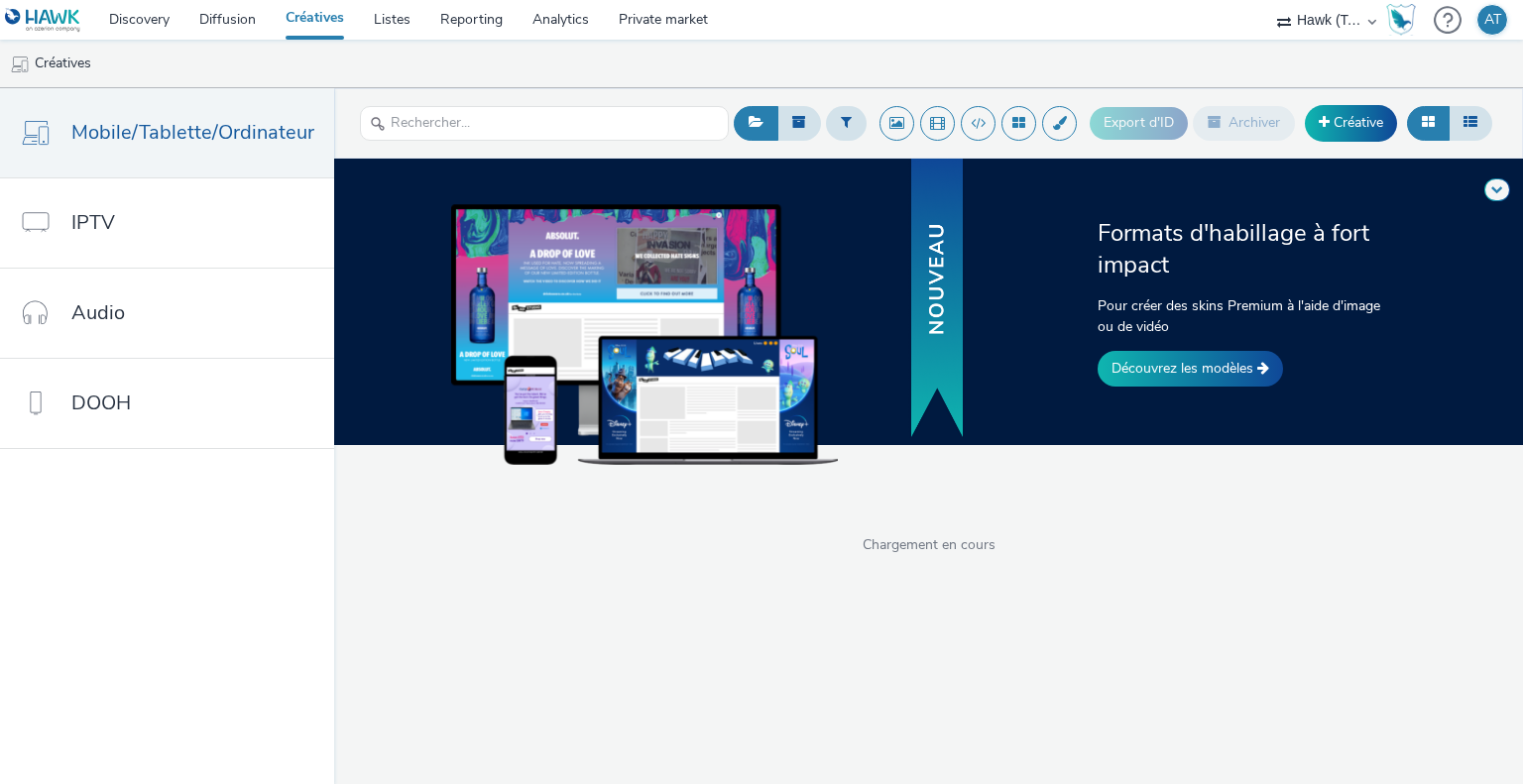 click on "Formats d'habillage à fort impact Pour créer des skins Premium à l'aide d'image ou de vidéo Découvrez les modèles" at bounding box center [928, 301] 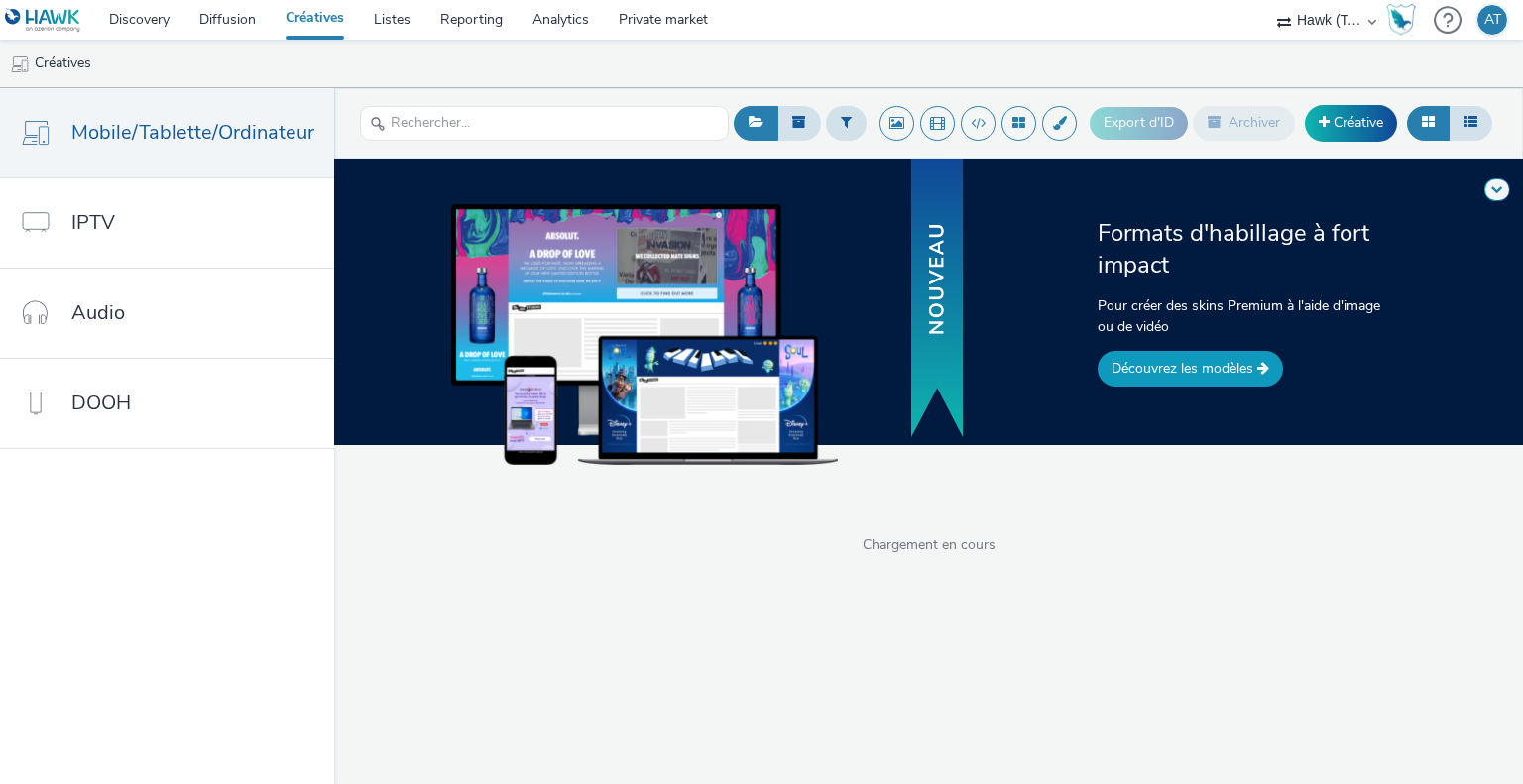 click on "Découvrez les modèles" at bounding box center [1190, 369] 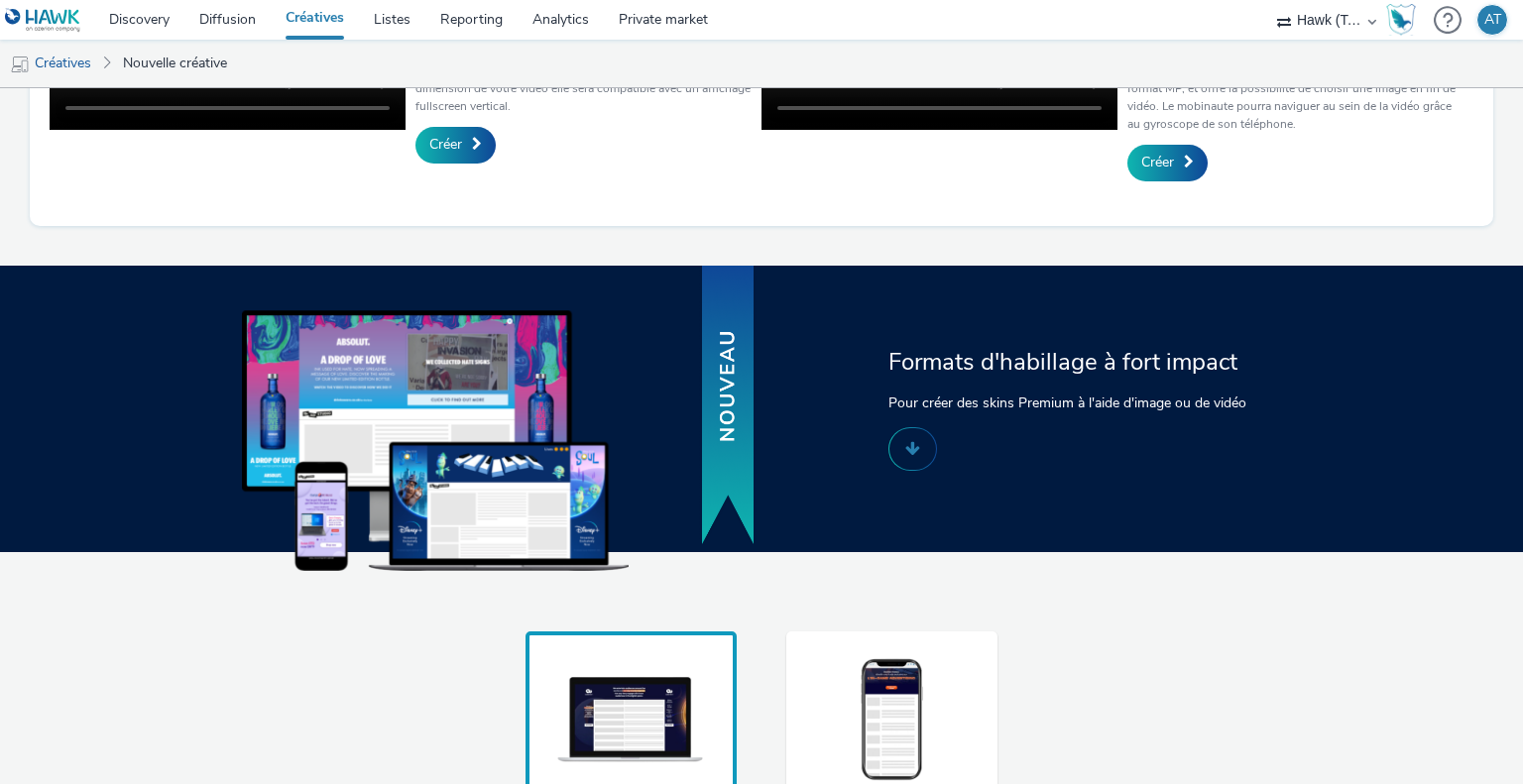 click at bounding box center [631, 721] 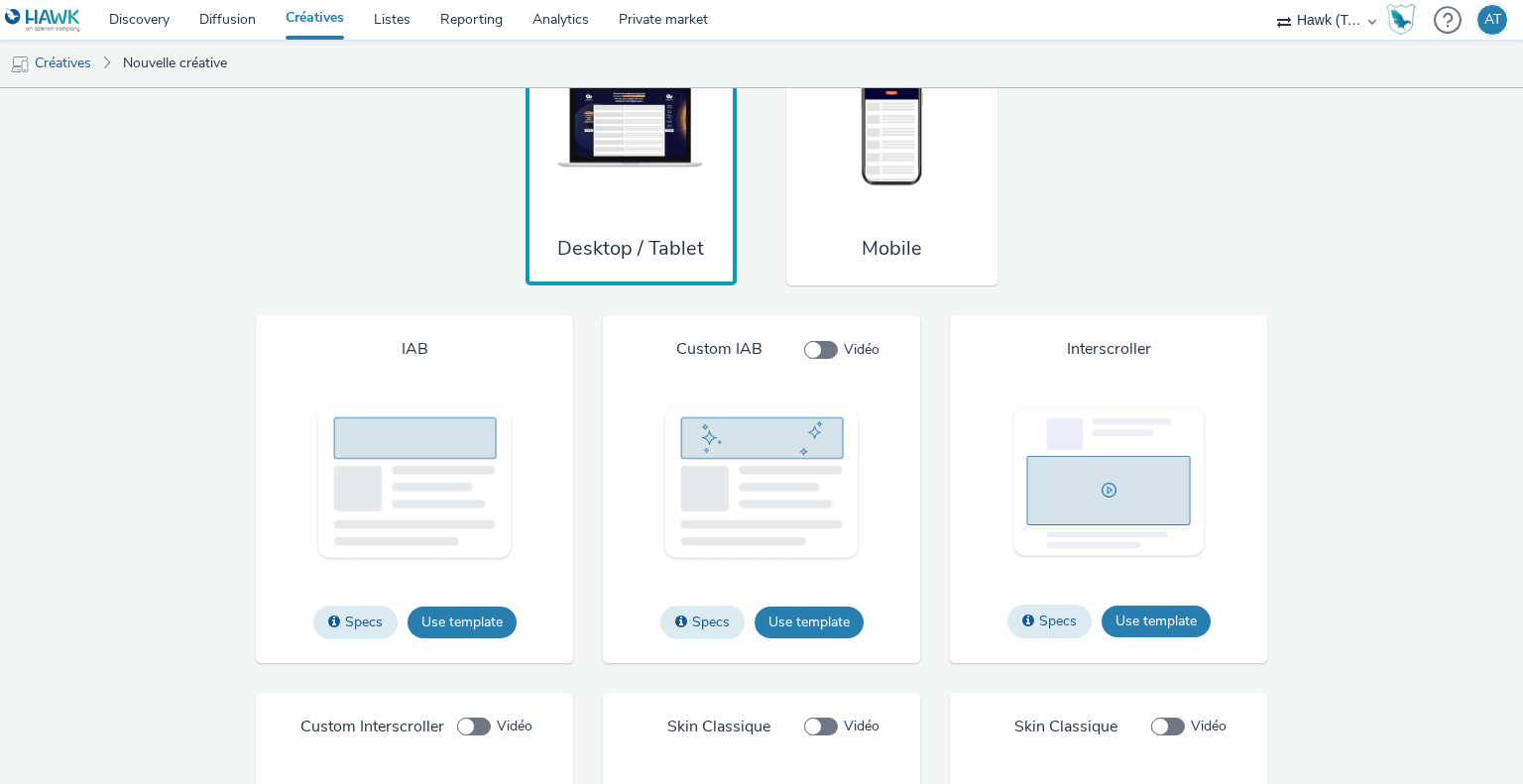 scroll, scrollTop: 1718, scrollLeft: 0, axis: vertical 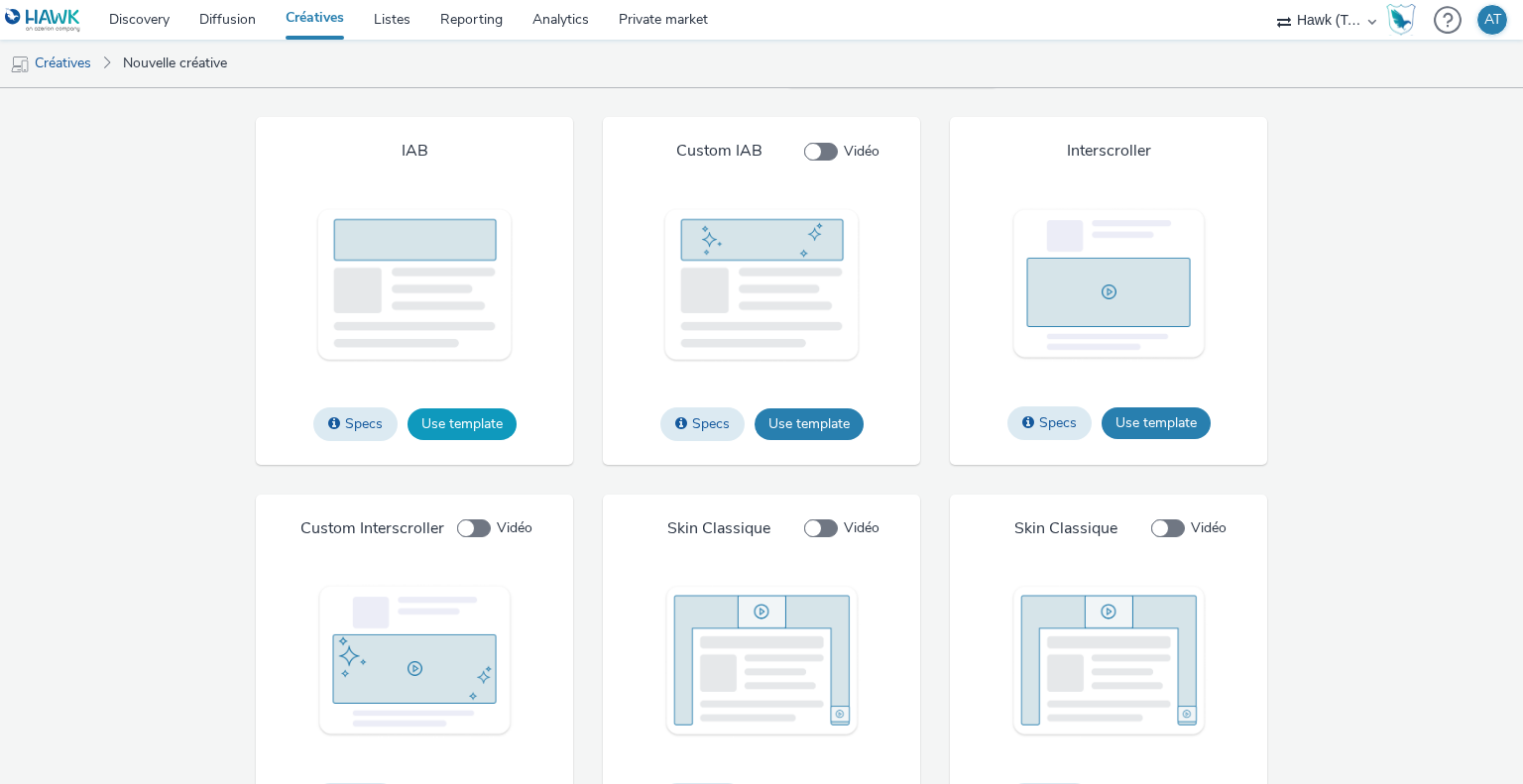 click on "Use template" at bounding box center [462, 424] 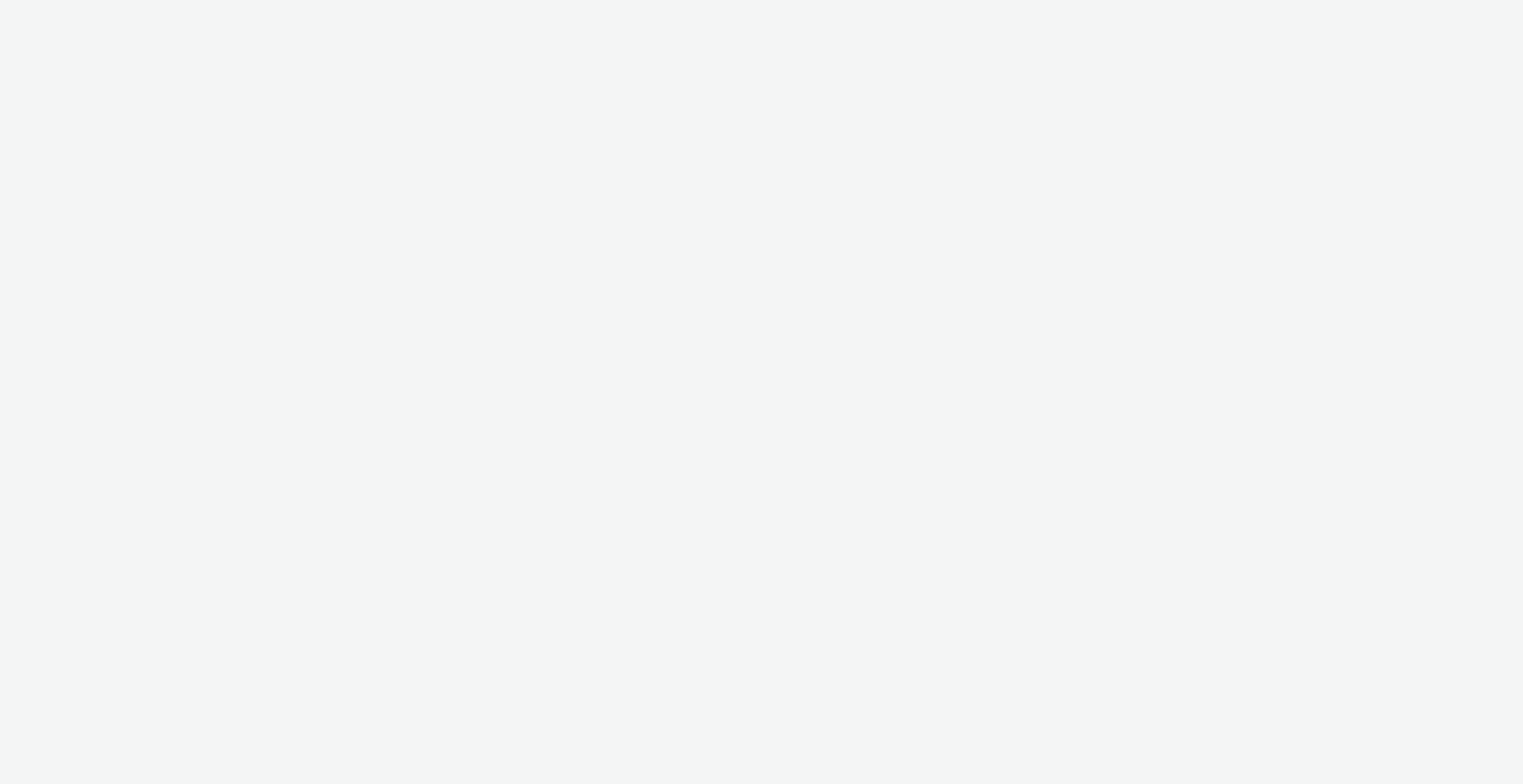 scroll, scrollTop: 0, scrollLeft: 0, axis: both 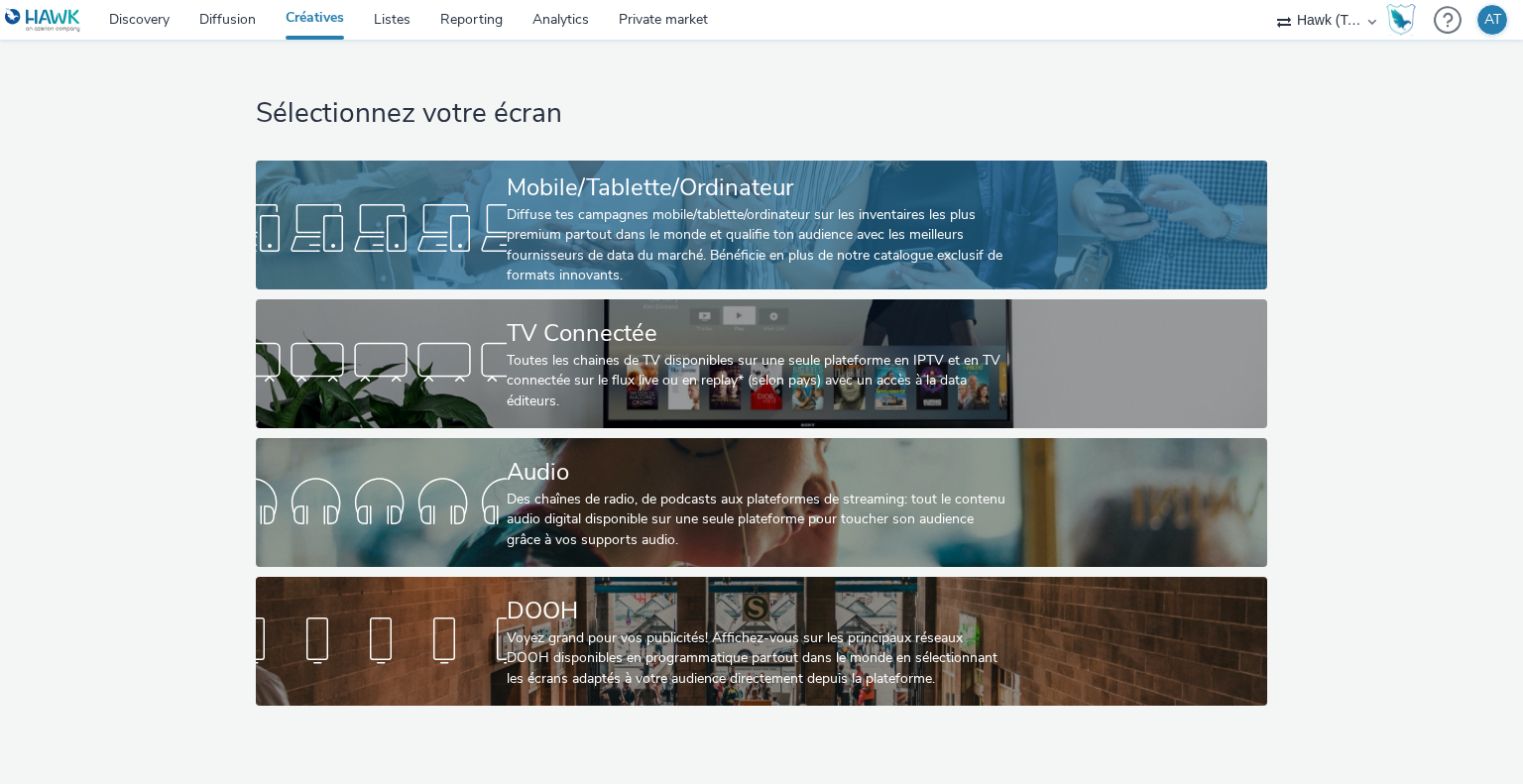 click on "Diffuse tes campagnes mobile/tablette/ordinateur sur les inventaires les plus premium partout dans le monde et qualifie ton audience avec les meilleurs fournisseurs de data du marché. Bénéficie en plus de notre catalogue exclusif de formats innovants." at bounding box center [758, 246] 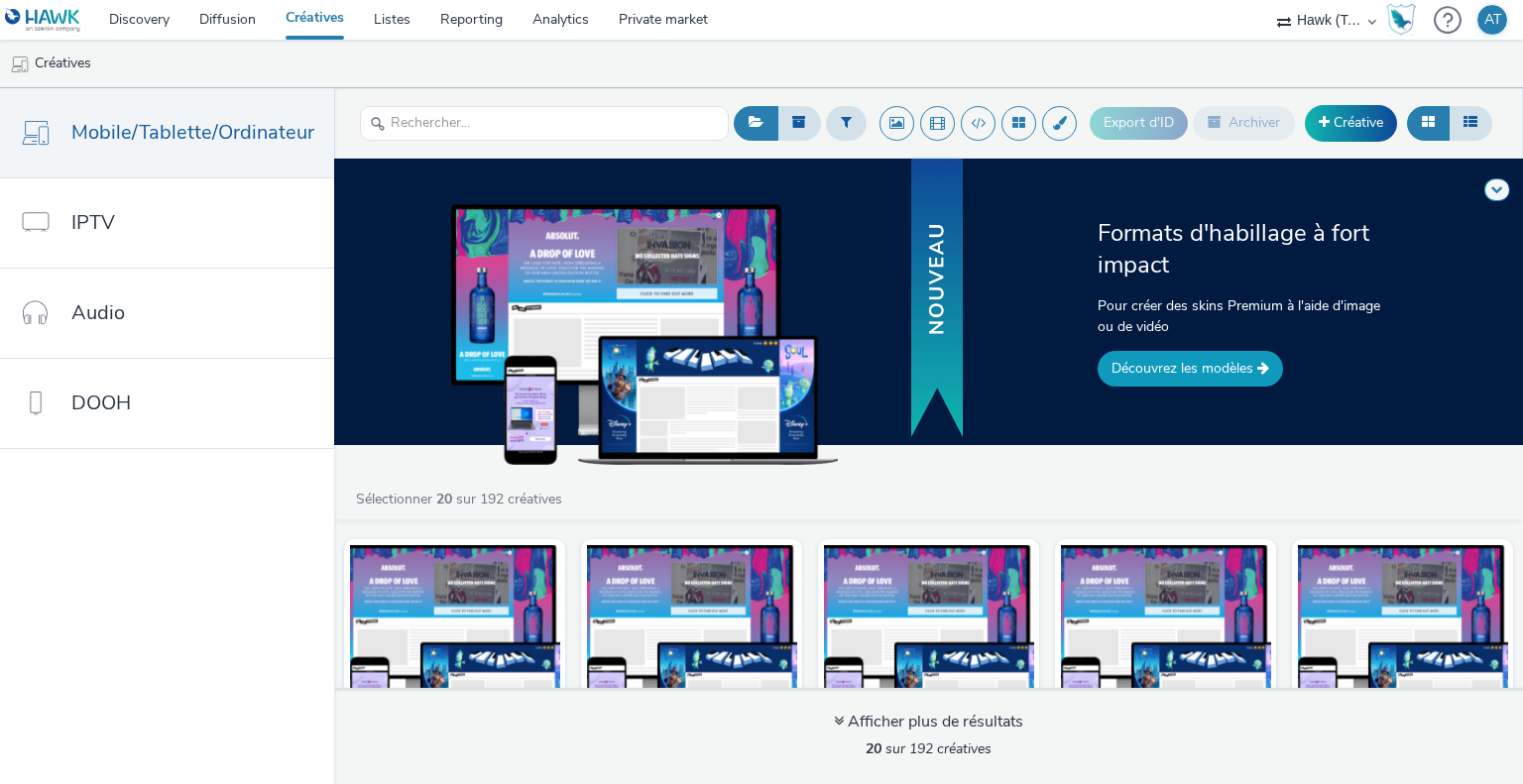 click on "Découvrez les modèles" at bounding box center [1190, 369] 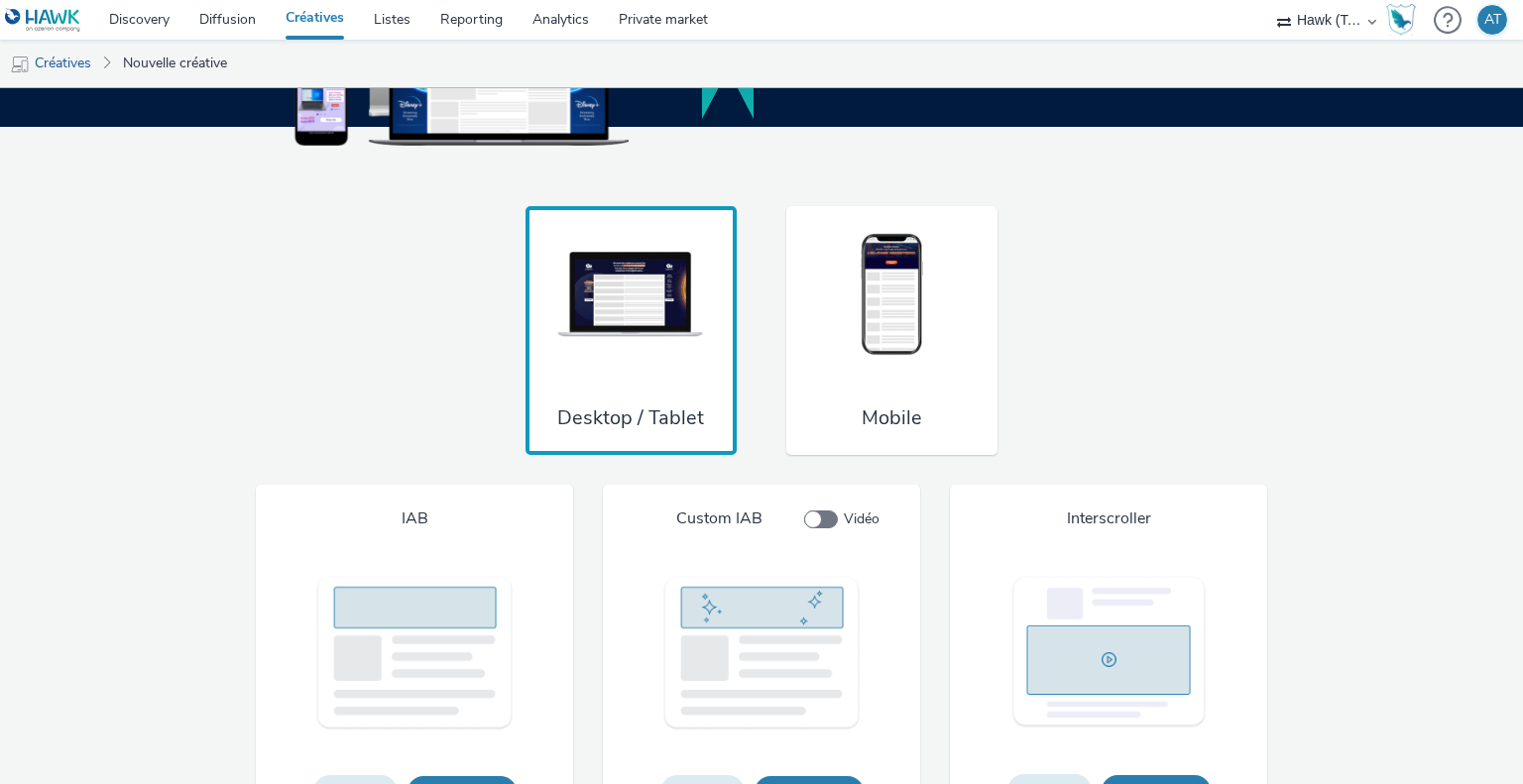 scroll, scrollTop: 1456, scrollLeft: 0, axis: vertical 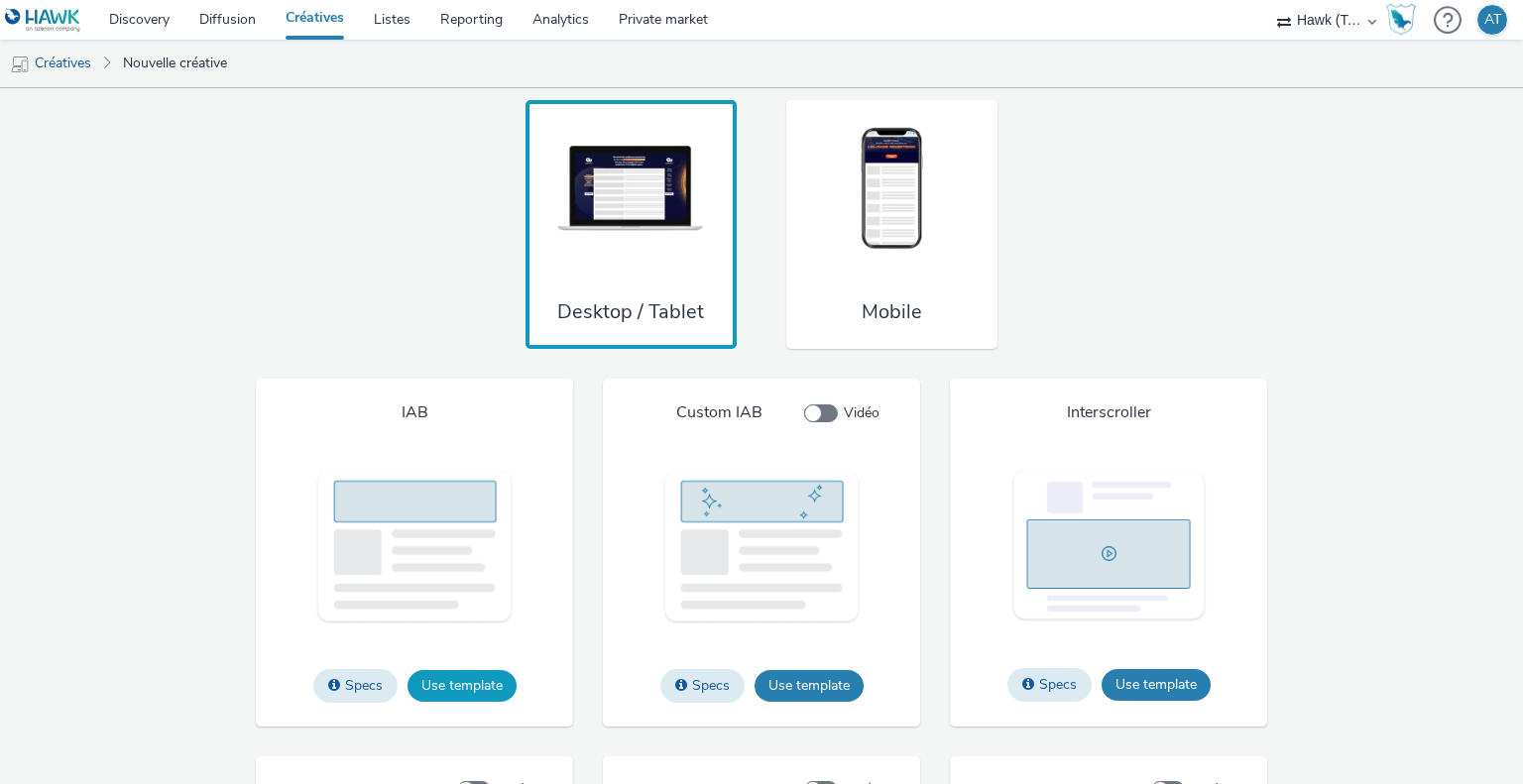 click on "Use template" at bounding box center [462, 686] 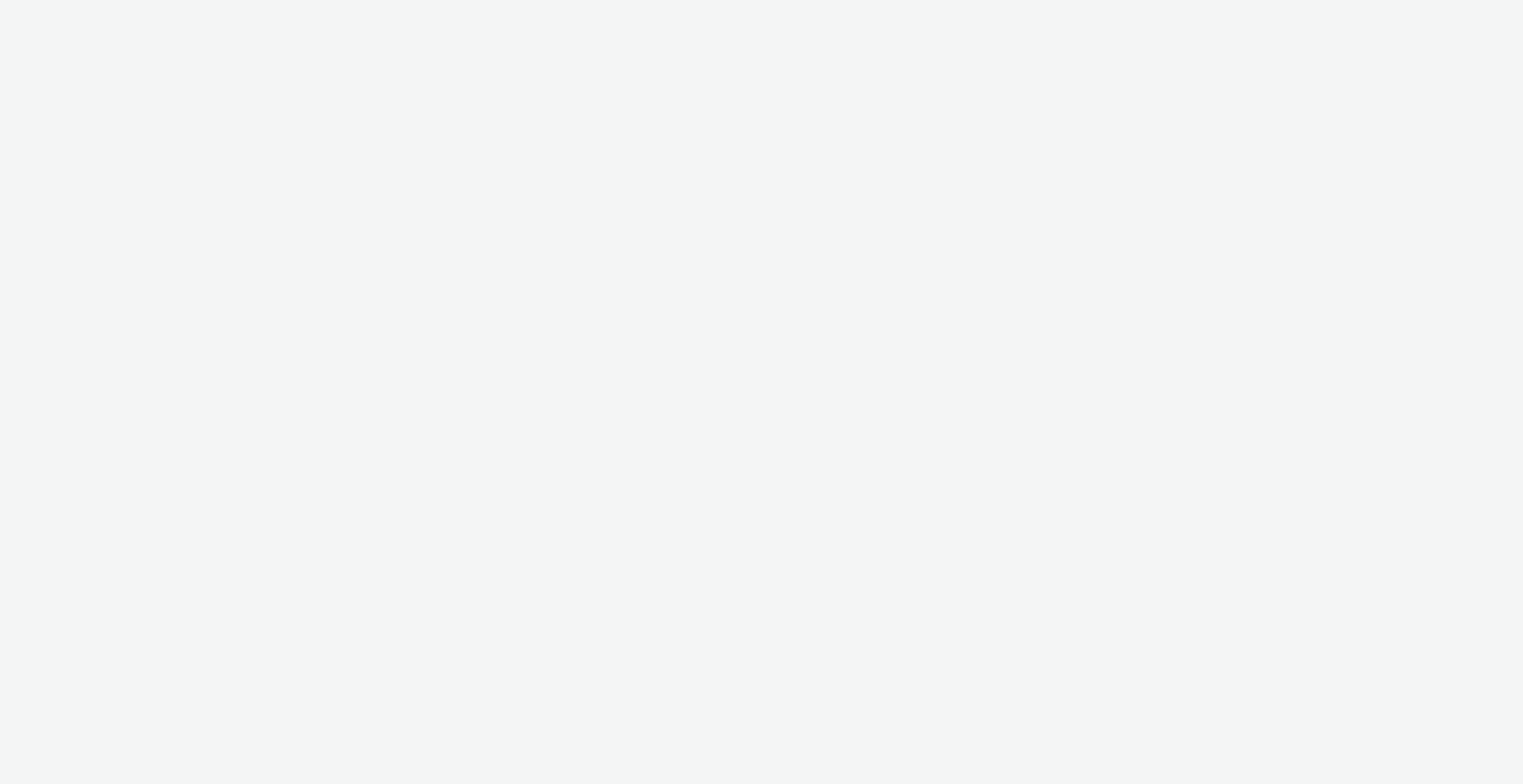 scroll, scrollTop: 0, scrollLeft: 0, axis: both 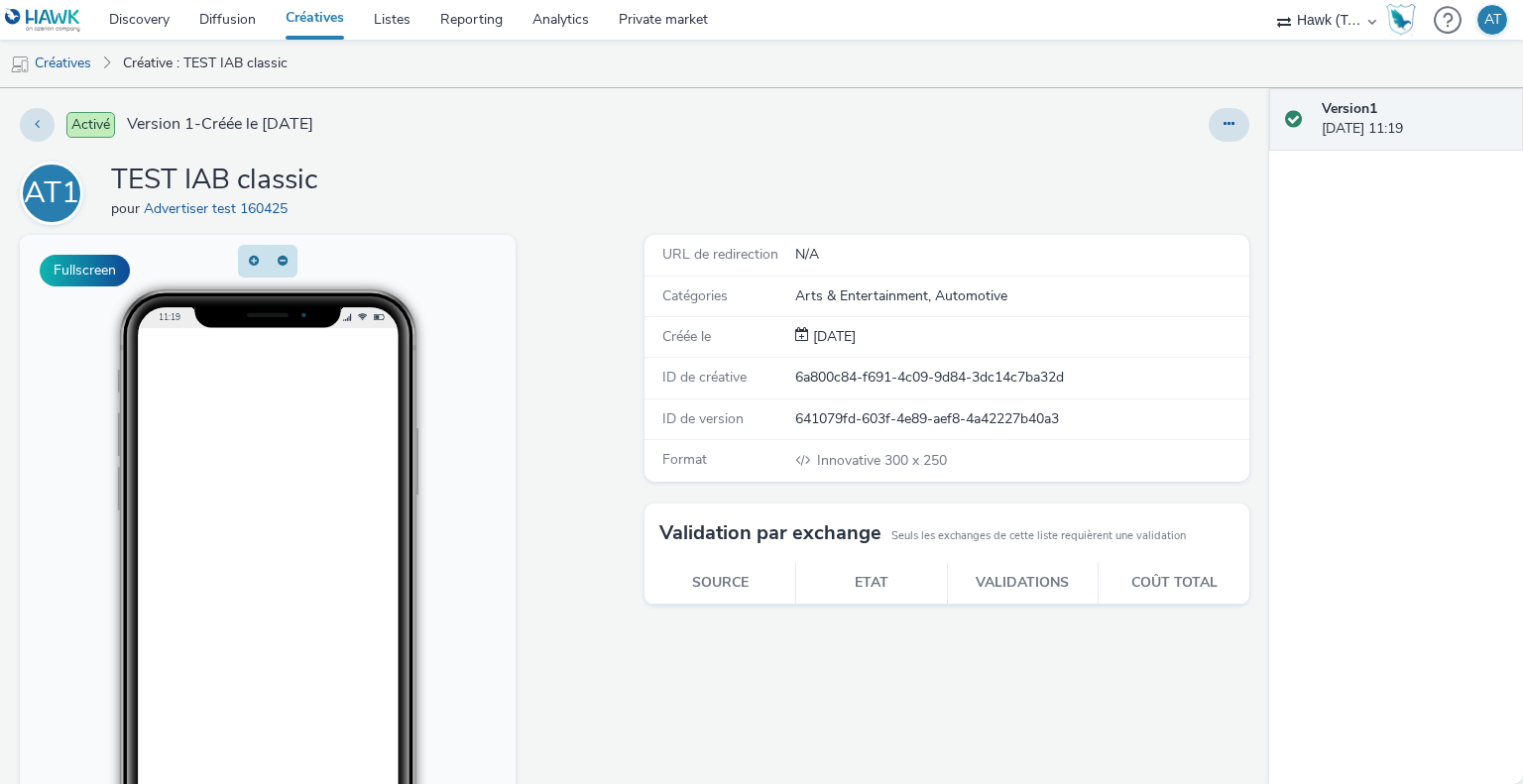 click on "11:19" at bounding box center [268, 582] 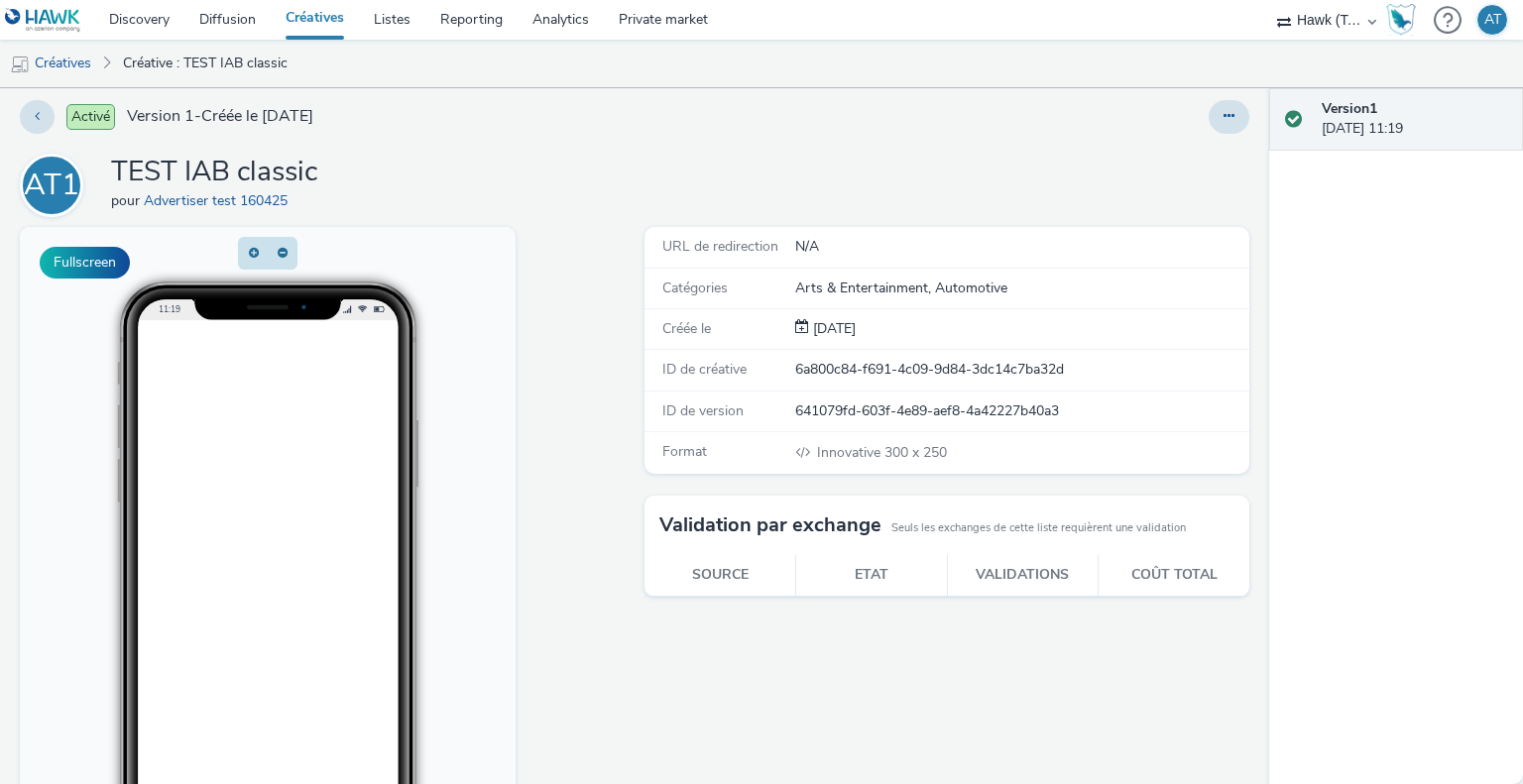 scroll, scrollTop: 0, scrollLeft: 0, axis: both 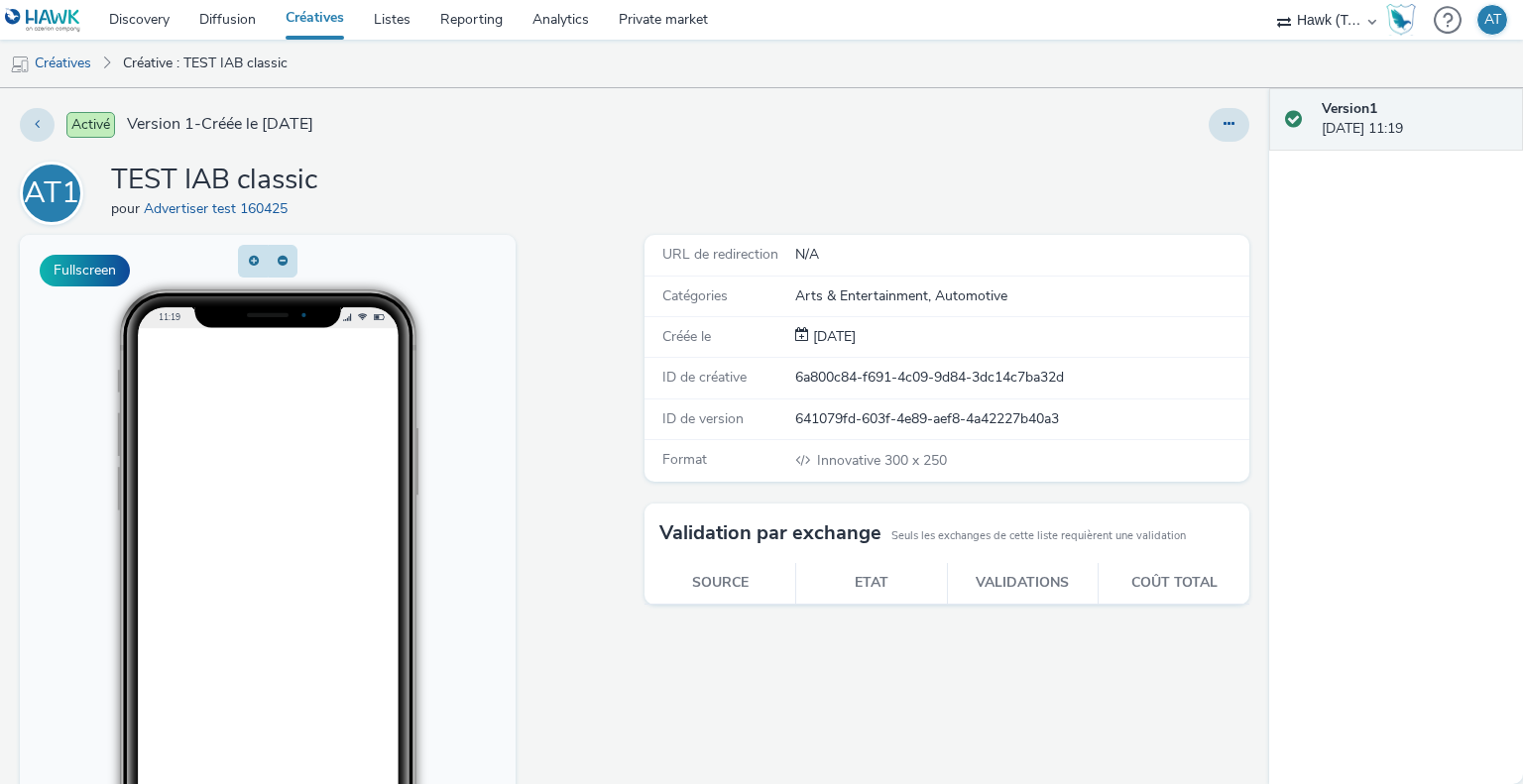 click on "Activé Version   1  -  Créée le   [DATE] AT1 TEST IAB classic pour   Advertiser test 160425 Fullscreen URL de redirection N/A Catégories Arts & Entertainment, Automotive Créée le   [DATE] ID de créative 6a800c84-f691-4c09-9d84-3dc14c7ba32d ID de version 641079fd-603f-4e89-aef8-4a42227b40a3 Format Innovative   300 x 250 Validation par exchange Seuls les exchanges de cette liste requièrent une validation Source Etat Validations Coût total" at bounding box center (635, 436) 